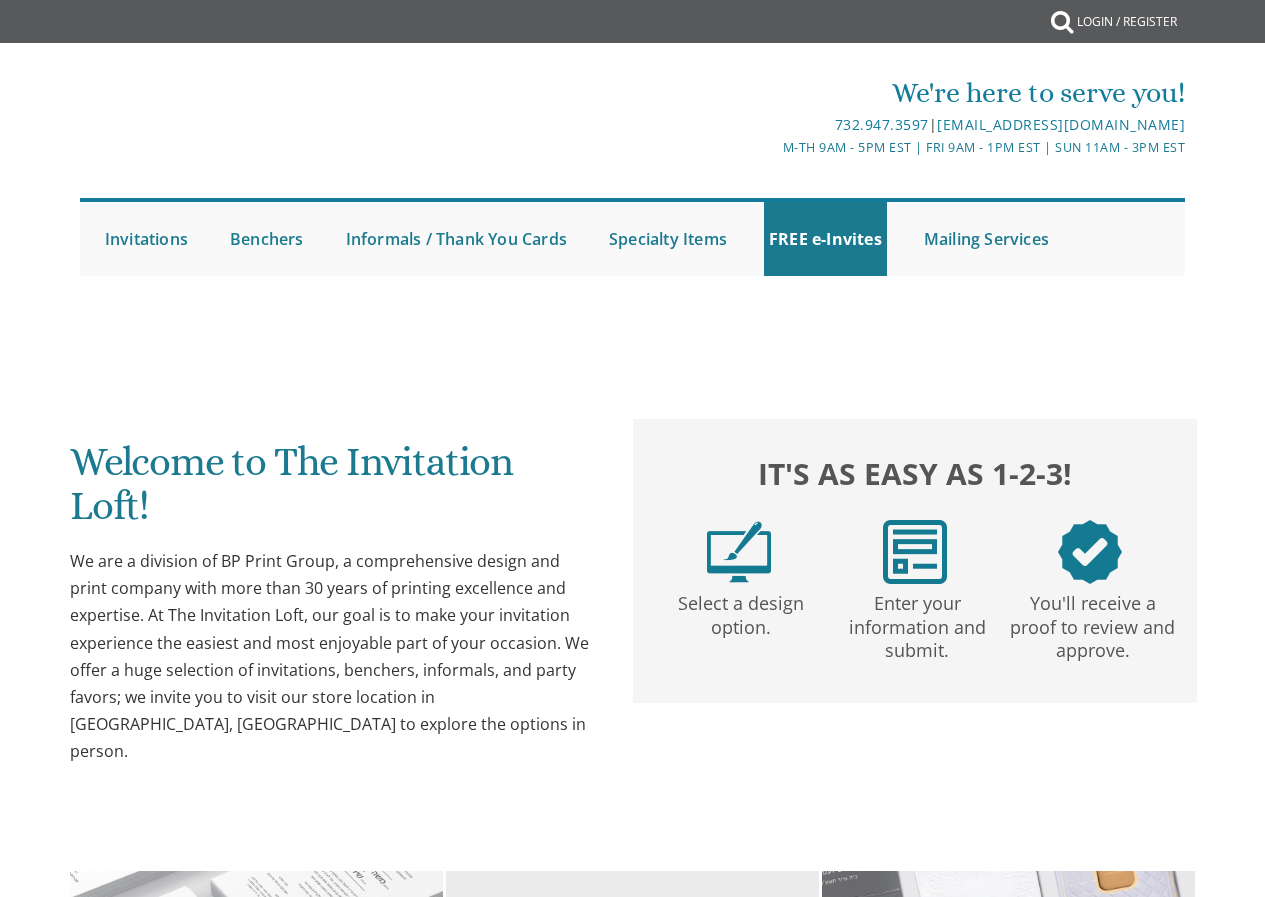 click on "Welcome to The  Invitation Loft!
We are a division of BP Print Group, a comprehensive design  and print company with more than 30 years of printing excellence and expertise. At The  Invitation Loft, our goal is to make your invitation experience the easiest and  most enjoyable part of your occasion. We offer a huge selection of invitations,  benchers, informals, and party favors; we invite you to visit our store  location in [GEOGRAPHIC_DATA], [GEOGRAPHIC_DATA] to explore the options in person.
It's as easy as 1-2-3!
Select a design option.
Enter your information and submit.
You'll receive a proof to review and approve.
Simchas Made Simple!" at bounding box center (633, 1000) 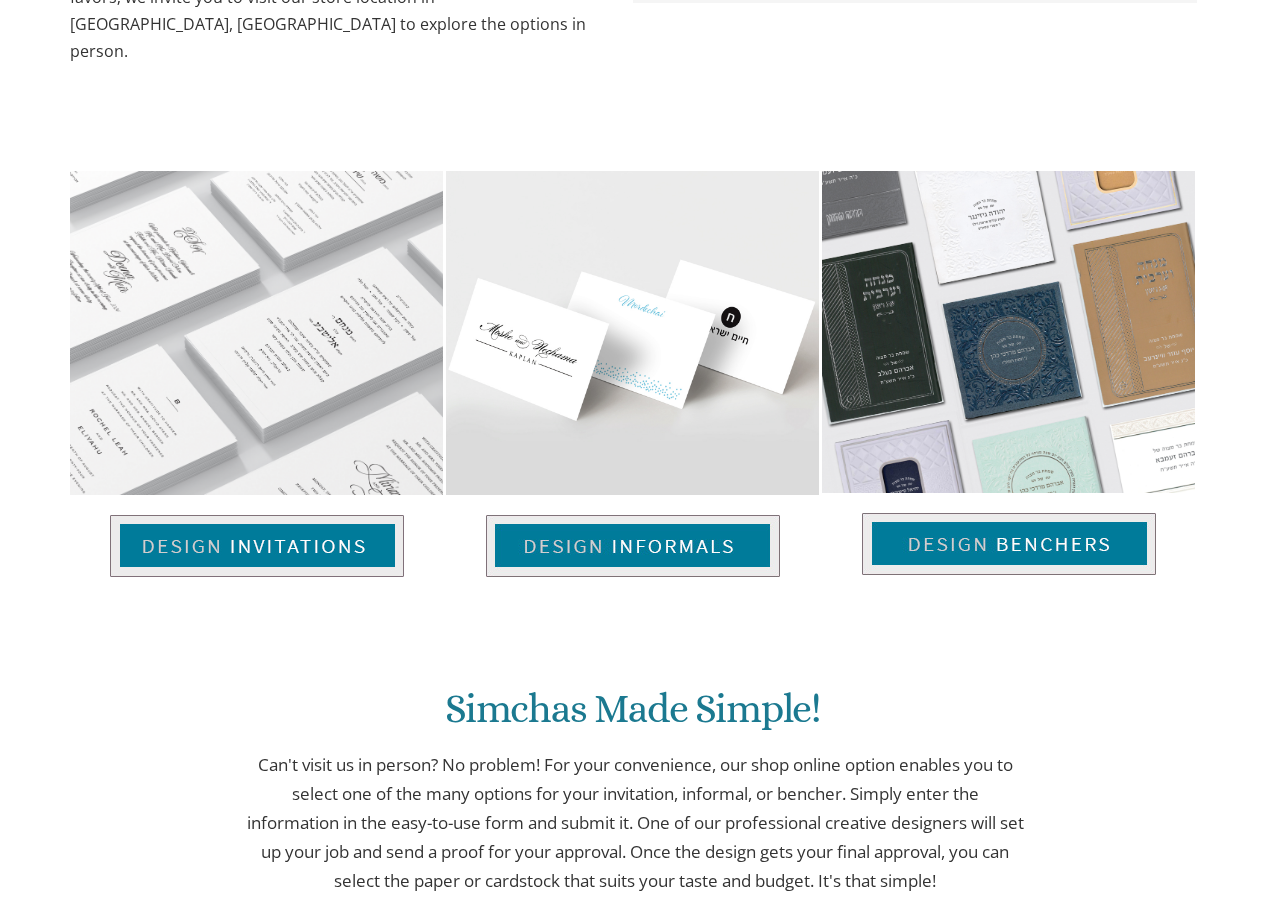 scroll, scrollTop: 2027, scrollLeft: 0, axis: vertical 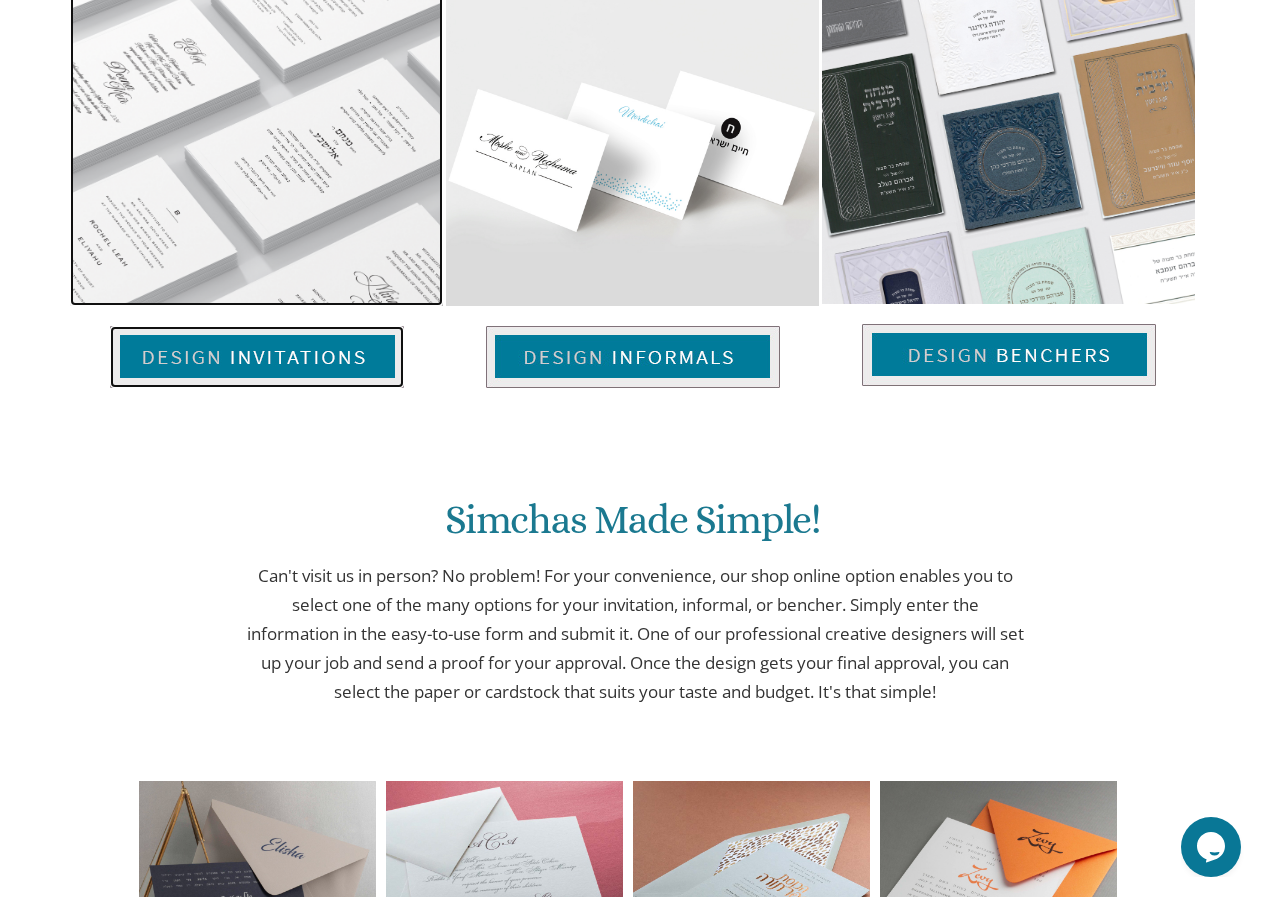 click at bounding box center [257, 357] 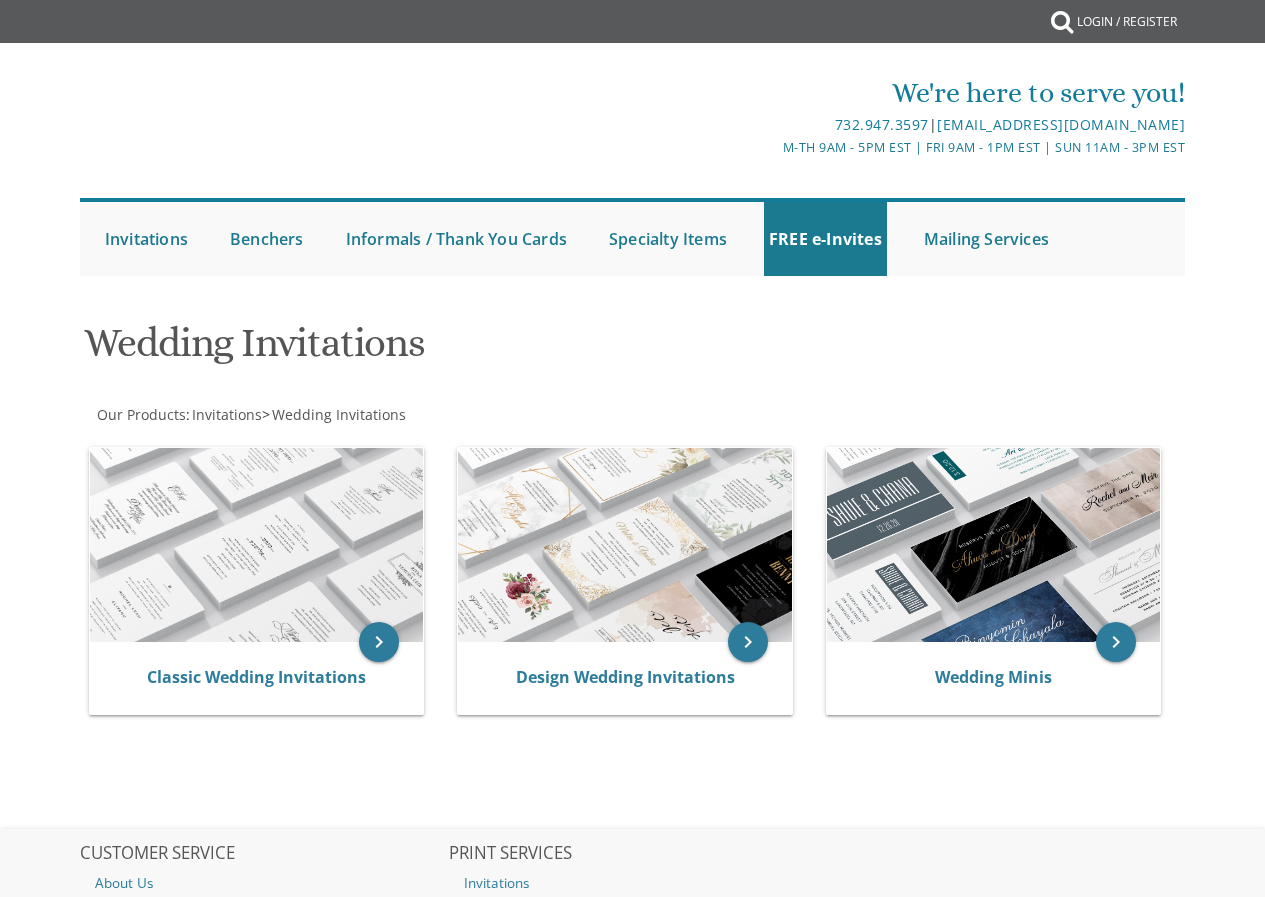 scroll, scrollTop: 0, scrollLeft: 0, axis: both 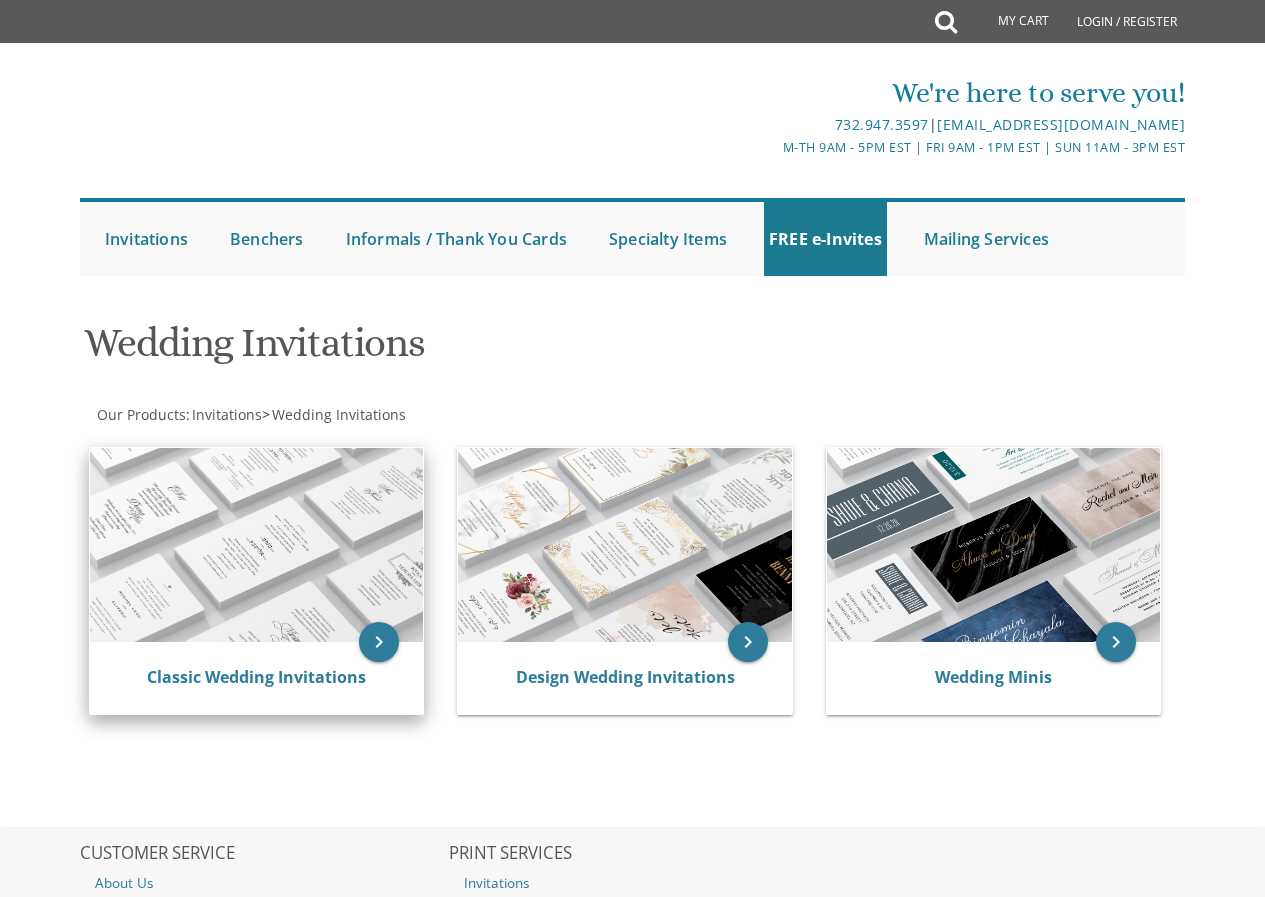 click at bounding box center [257, 545] 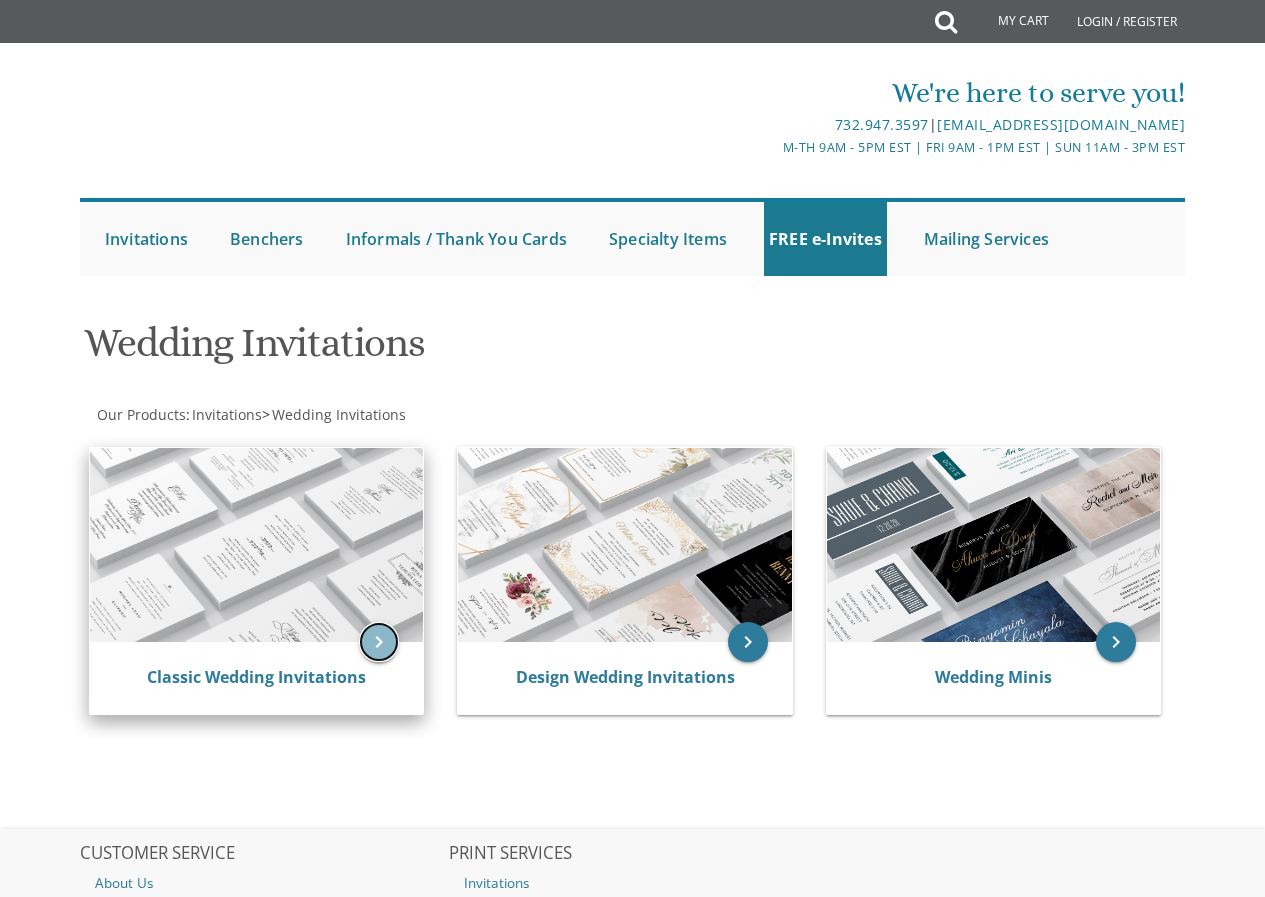 click on "keyboard_arrow_right" at bounding box center (379, 642) 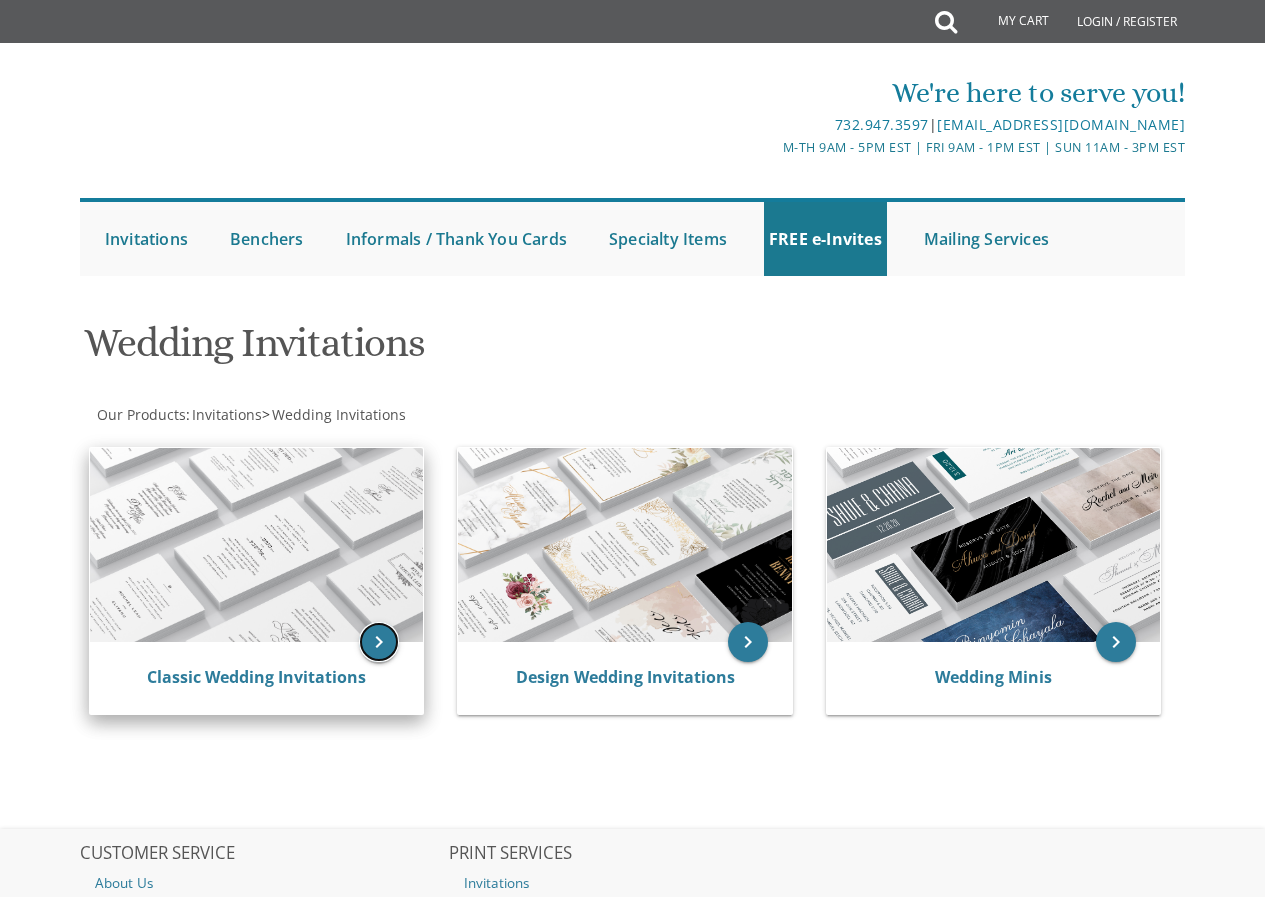 click on "keyboard_arrow_right" at bounding box center (379, 642) 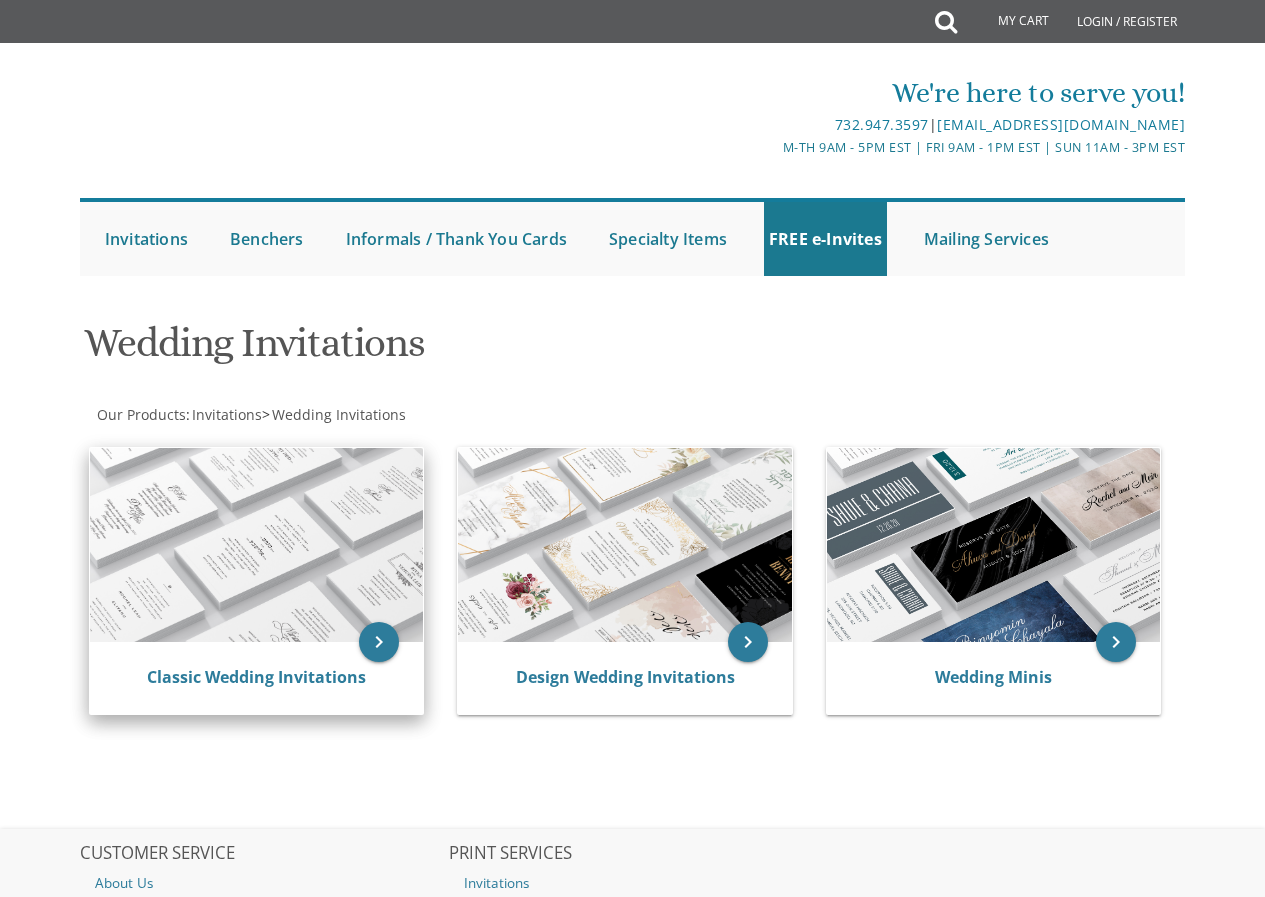 click at bounding box center [257, 545] 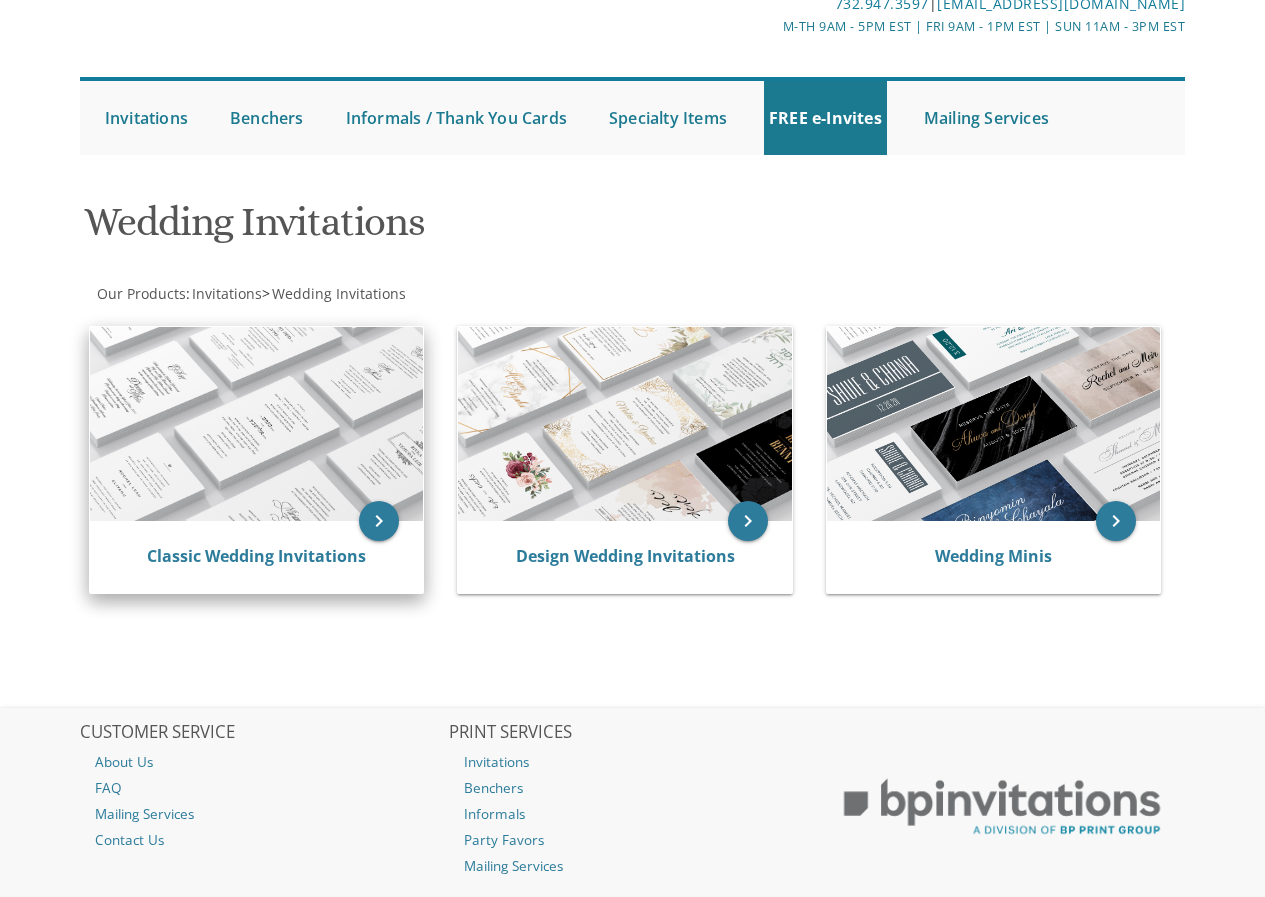 scroll, scrollTop: 242, scrollLeft: 0, axis: vertical 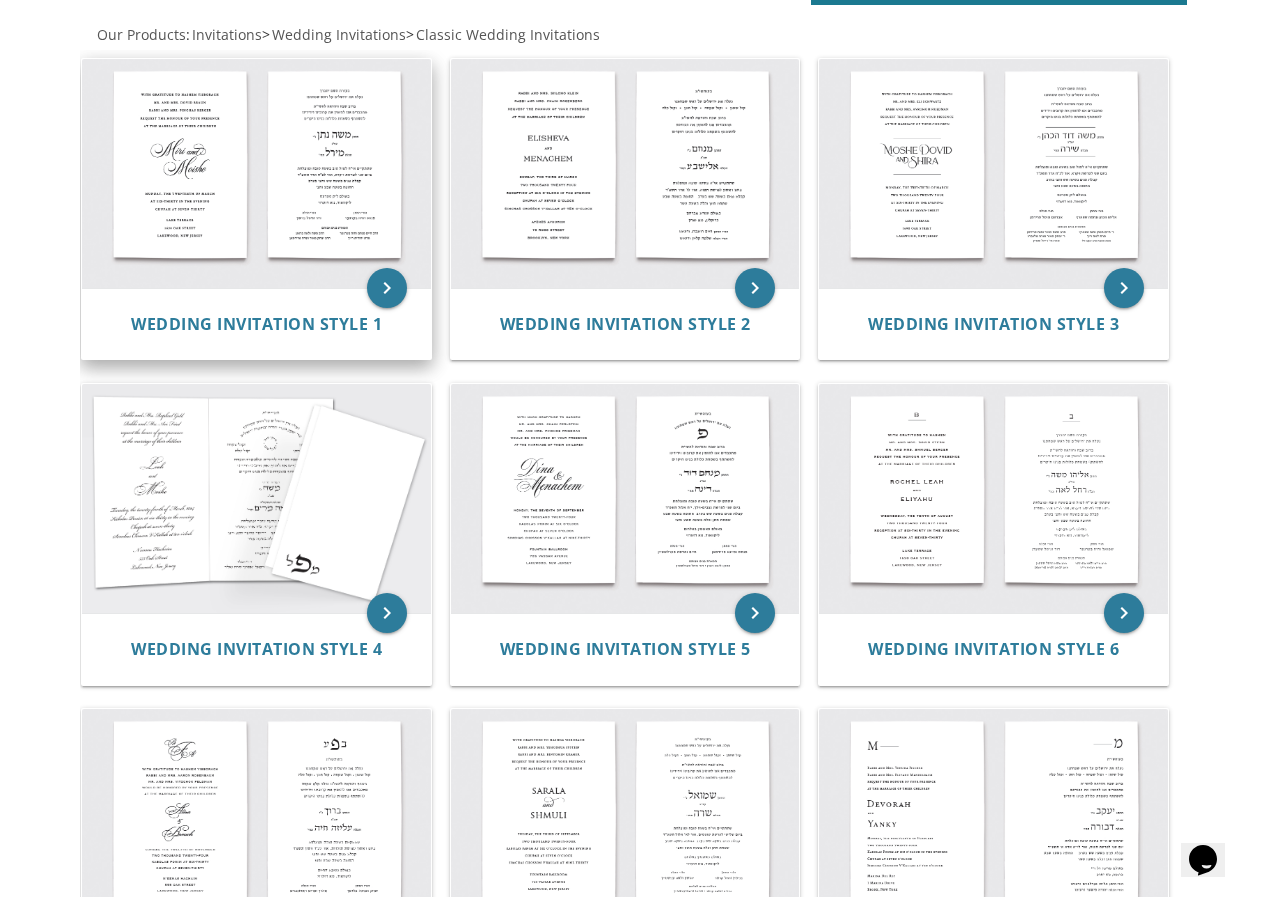 click at bounding box center [256, 173] 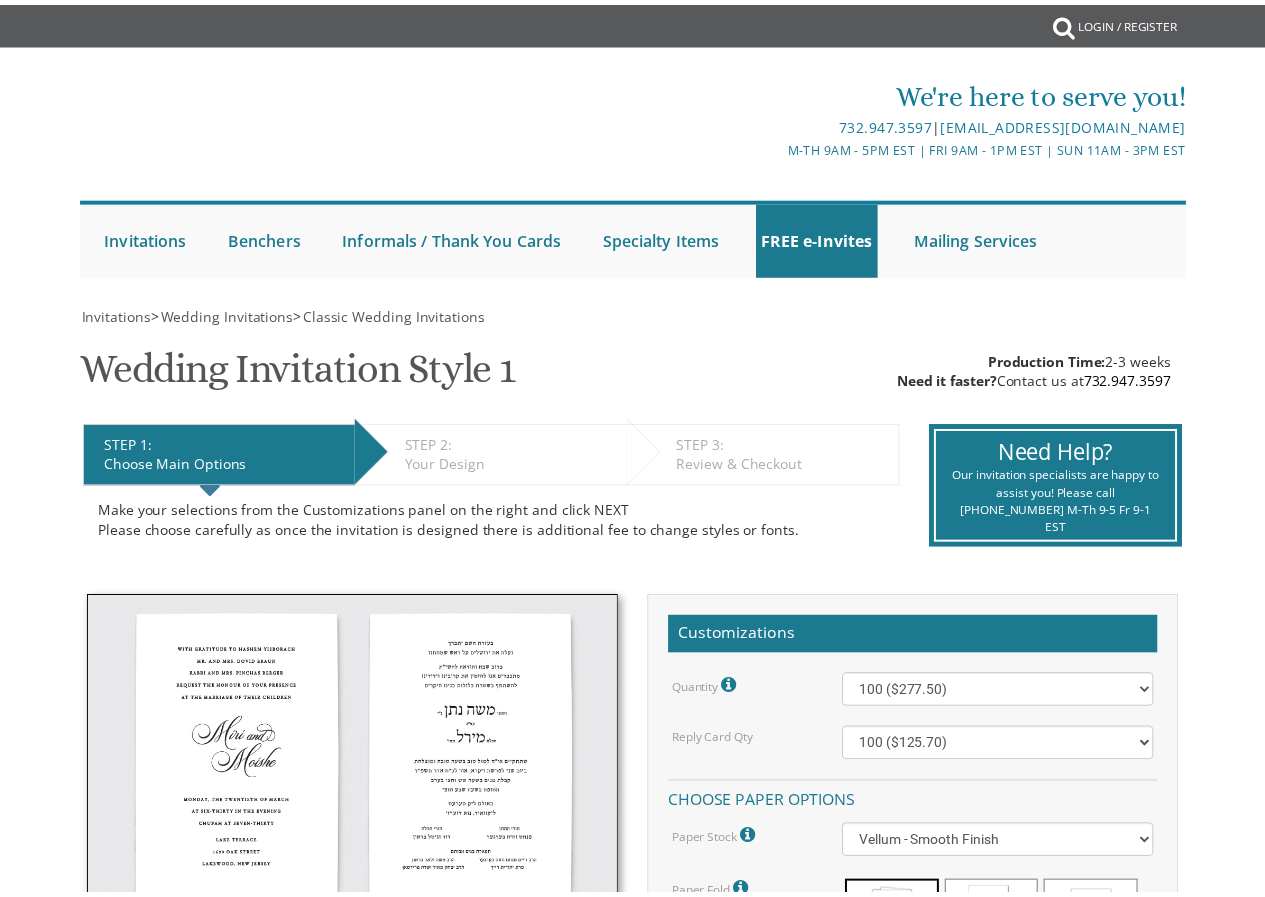 scroll, scrollTop: 0, scrollLeft: 0, axis: both 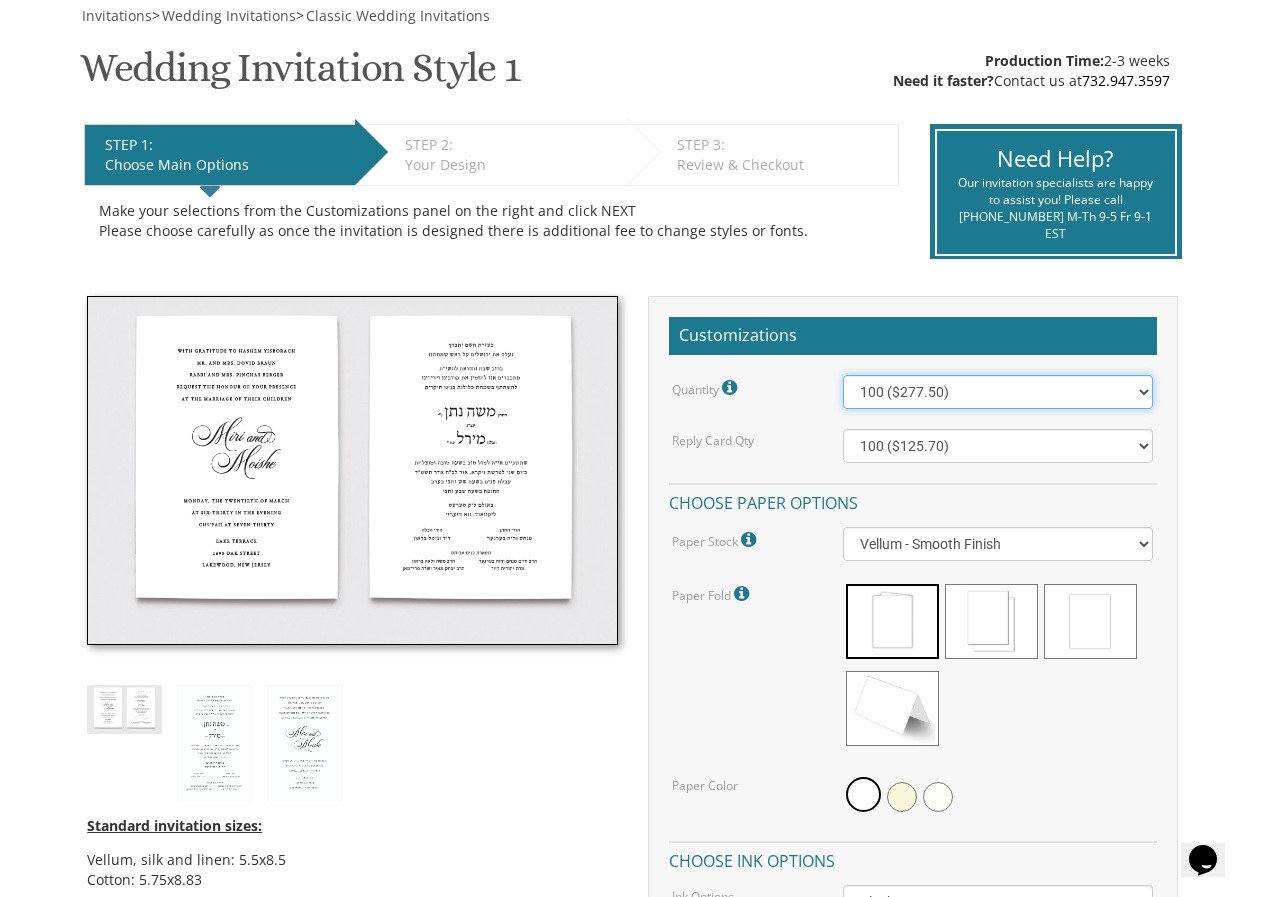 click on "100 ($277.50) 200 ($330.45) 300 ($380.65) 400 ($432.70) 500 ($482.10) 600 ($534.10) 700 ($583.65) 800 ($635.30) 900 ($684.60) 1000 ($733.55) 1100 ($785.50) 1200 ($833.05) 1300 ($884.60) 1400 ($934.05) 1500 ($983.75) 1600 ($1,033.10) 1700 ($1,082.75) 1800 ($1,132.20) 1900 ($1,183.75) 2000 ($1,230.95)" at bounding box center [998, 392] 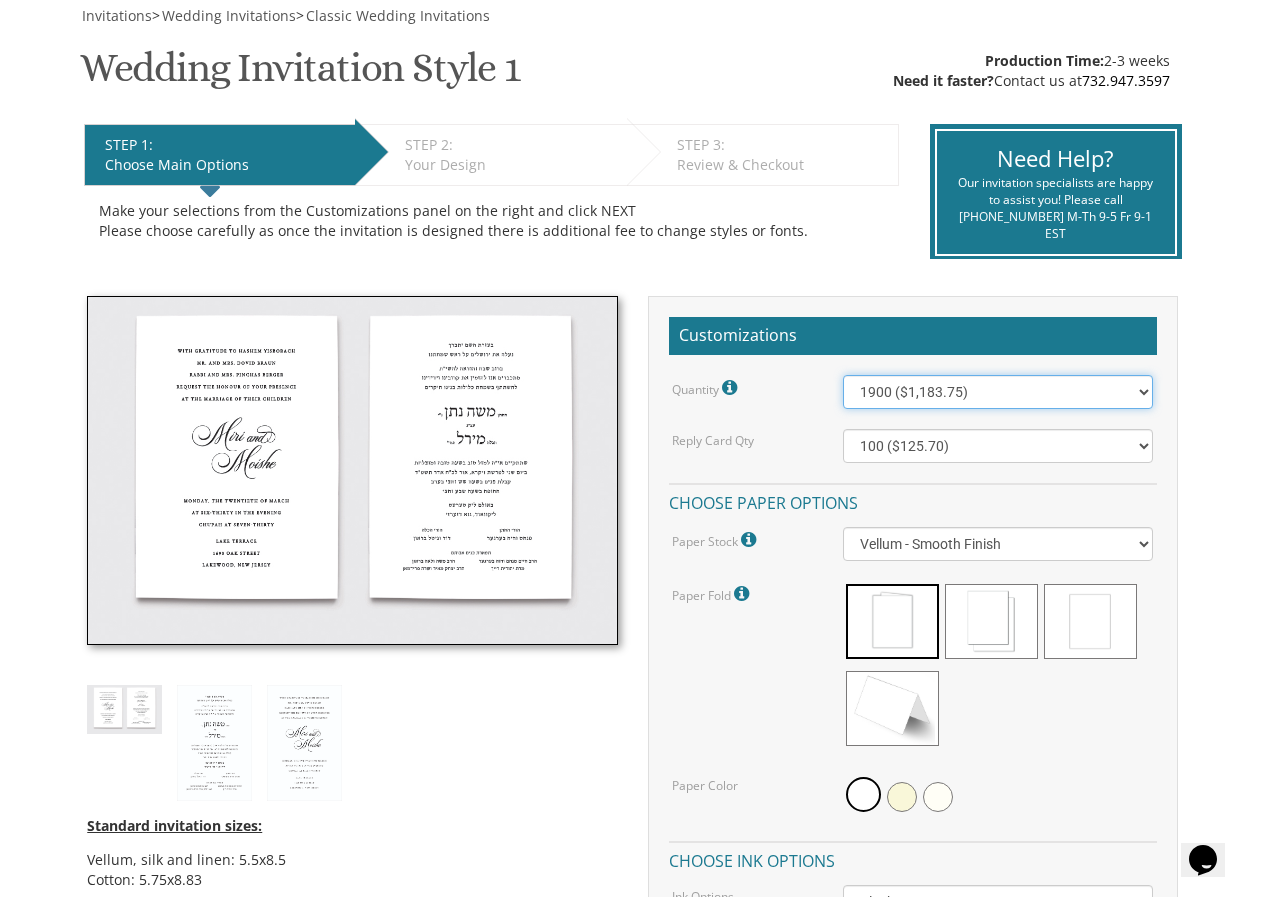 click on "100 ($277.50) 200 ($330.45) 300 ($380.65) 400 ($432.70) 500 ($482.10) 600 ($534.10) 700 ($583.65) 800 ($635.30) 900 ($684.60) 1000 ($733.55) 1100 ($785.50) 1200 ($833.05) 1300 ($884.60) 1400 ($934.05) 1500 ($983.75) 1600 ($1,033.10) 1700 ($1,082.75) 1800 ($1,132.20) 1900 ($1,183.75) 2000 ($1,230.95)" at bounding box center [998, 392] 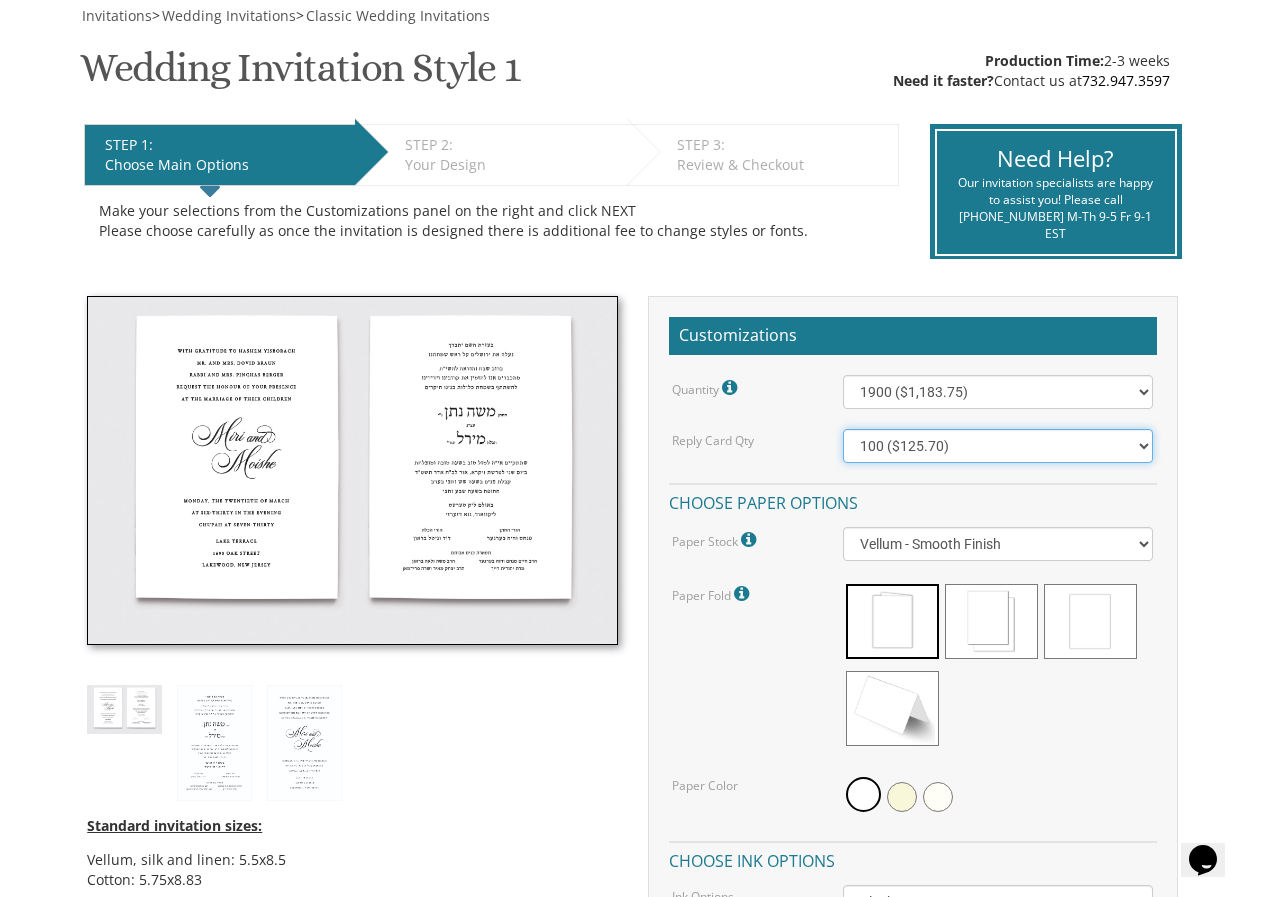 click on "100 ($125.70) 200 ($150.60) 300 ($177.95) 400 ($270.70) 500 ($225.30) 600 ($249.85) 700 ($272.35) 800 ($299.20) 900 ($323.55) 1000 ($345.80) 1100 ($370.35) 1200 ($392.90) 1300 ($419.70) 1400 ($444.00) 1500 ($466.35) 1600 ($488.75) 1700 ($517.45) 1800 ($539.60) 1900 ($561.95) 2000 ($586.05)" at bounding box center [998, 446] 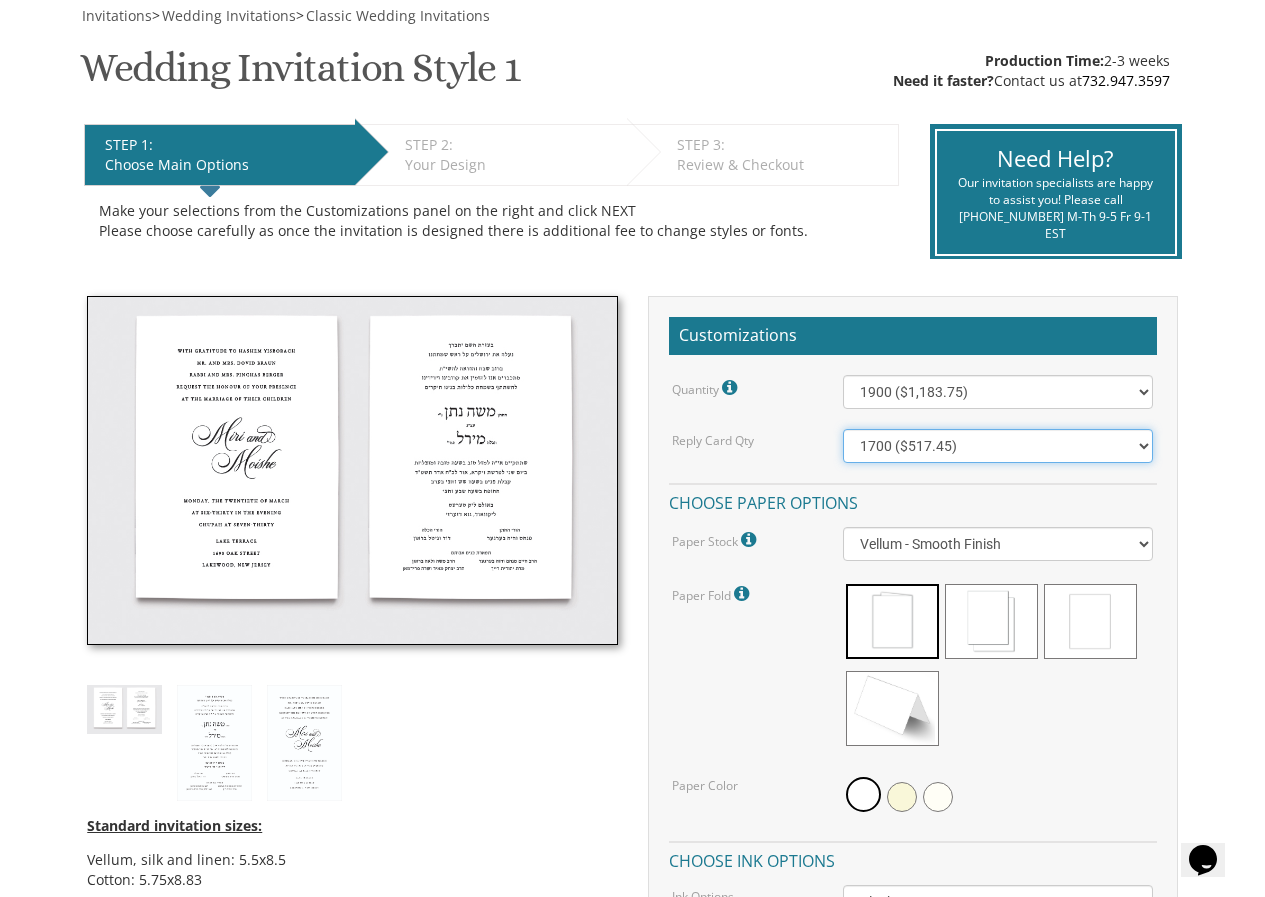 click on "100 ($125.70) 200 ($150.60) 300 ($177.95) 400 ($270.70) 500 ($225.30) 600 ($249.85) 700 ($272.35) 800 ($299.20) 900 ($323.55) 1000 ($345.80) 1100 ($370.35) 1200 ($392.90) 1300 ($419.70) 1400 ($444.00) 1500 ($466.35) 1600 ($488.75) 1700 ($517.45) 1800 ($539.60) 1900 ($561.95) 2000 ($586.05)" at bounding box center (998, 446) 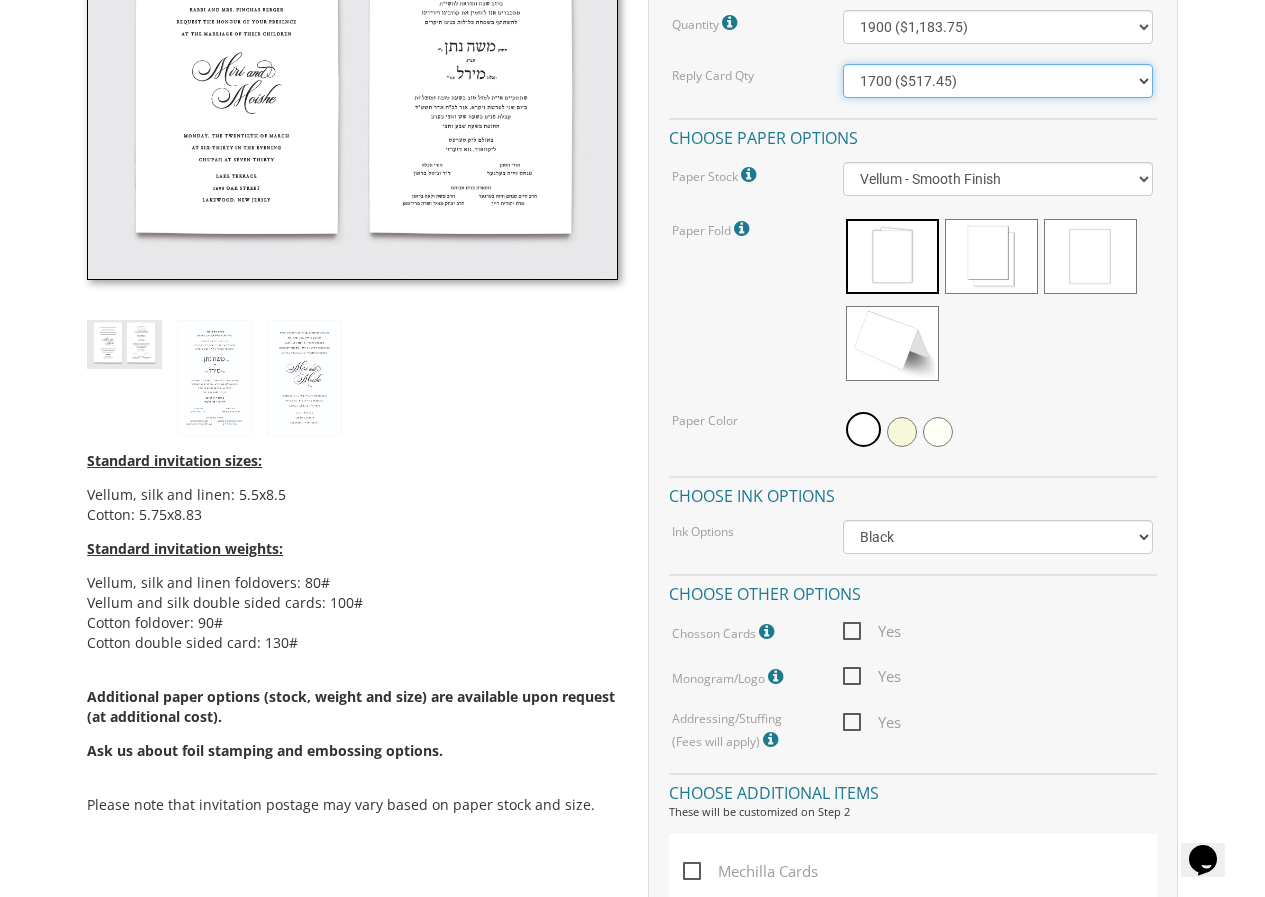 scroll, scrollTop: 700, scrollLeft: 0, axis: vertical 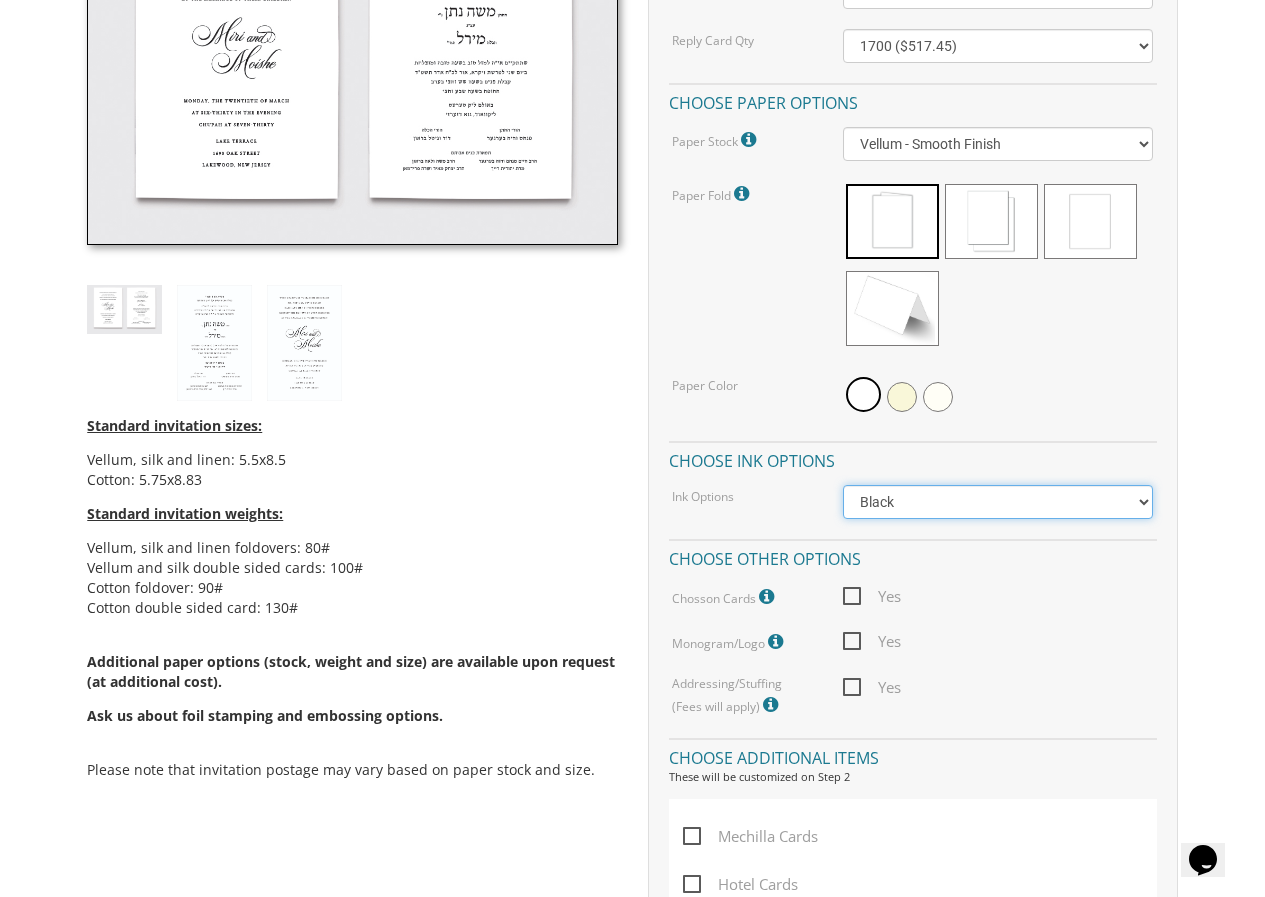 click on "Black Colored Ink ($65.00) Black + One Color ($211.00) Two Colors ($265.00)" at bounding box center (998, 502) 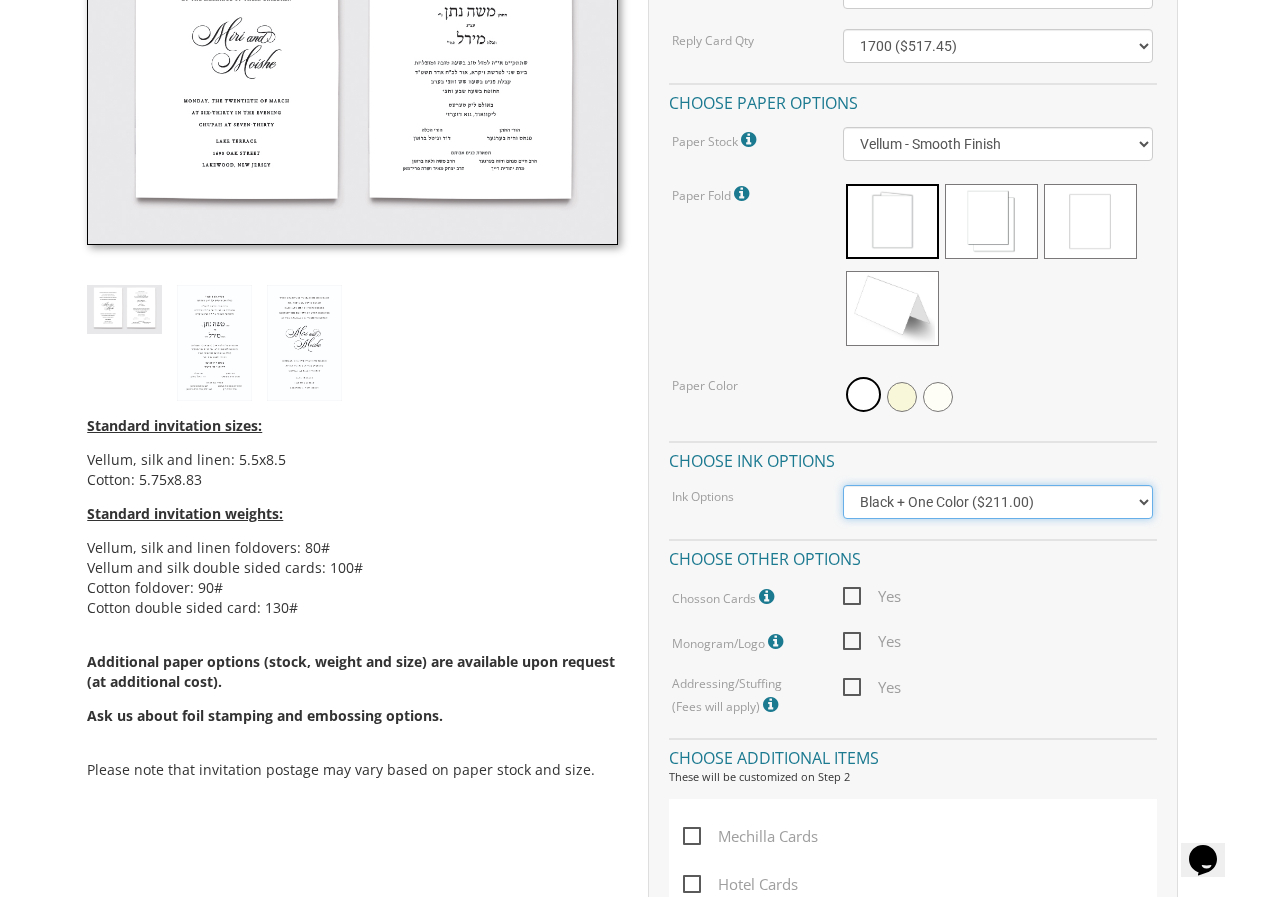 click on "Black Colored Ink ($65.00) Black + One Color ($211.00) Two Colors ($265.00)" at bounding box center (998, 502) 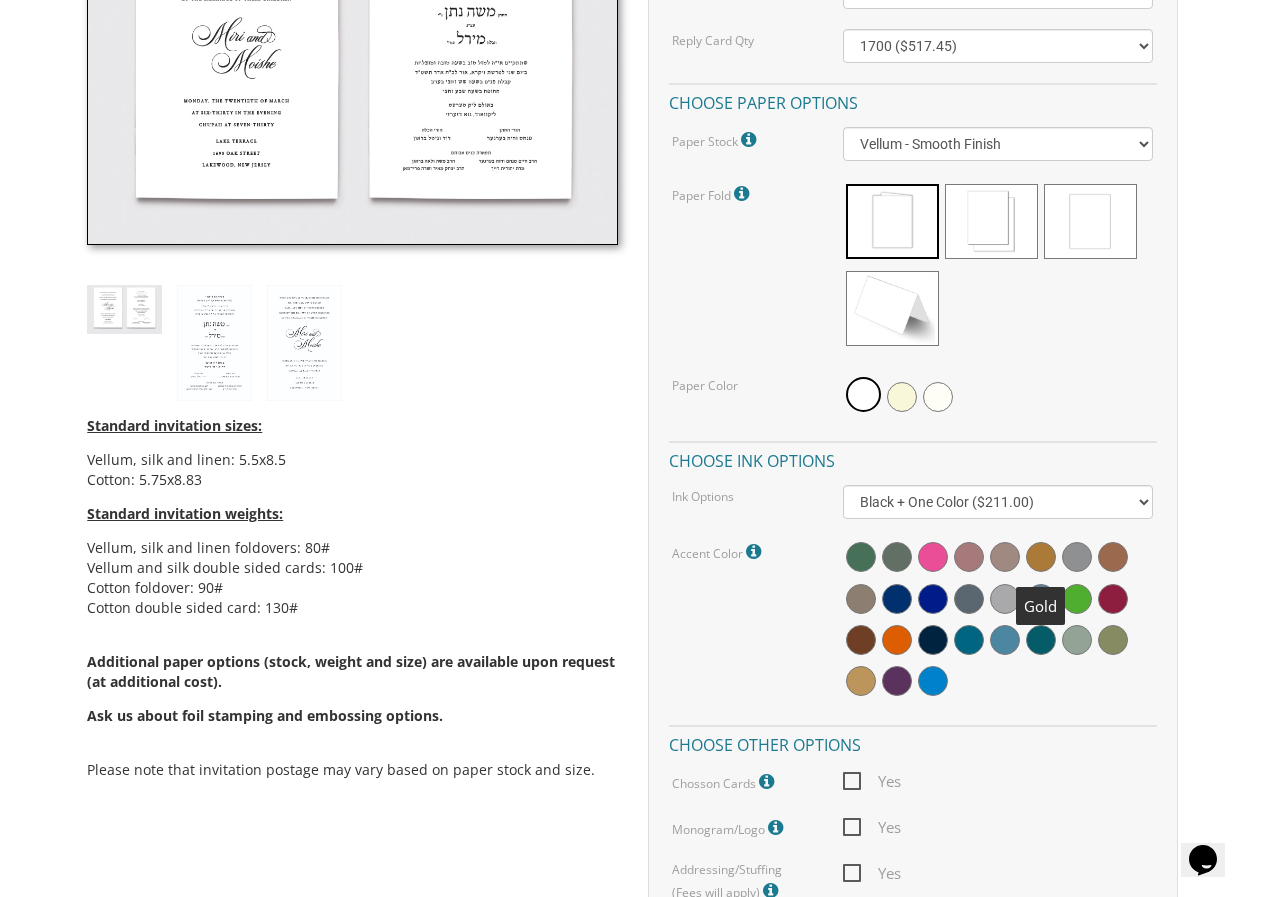 click at bounding box center [1041, 557] 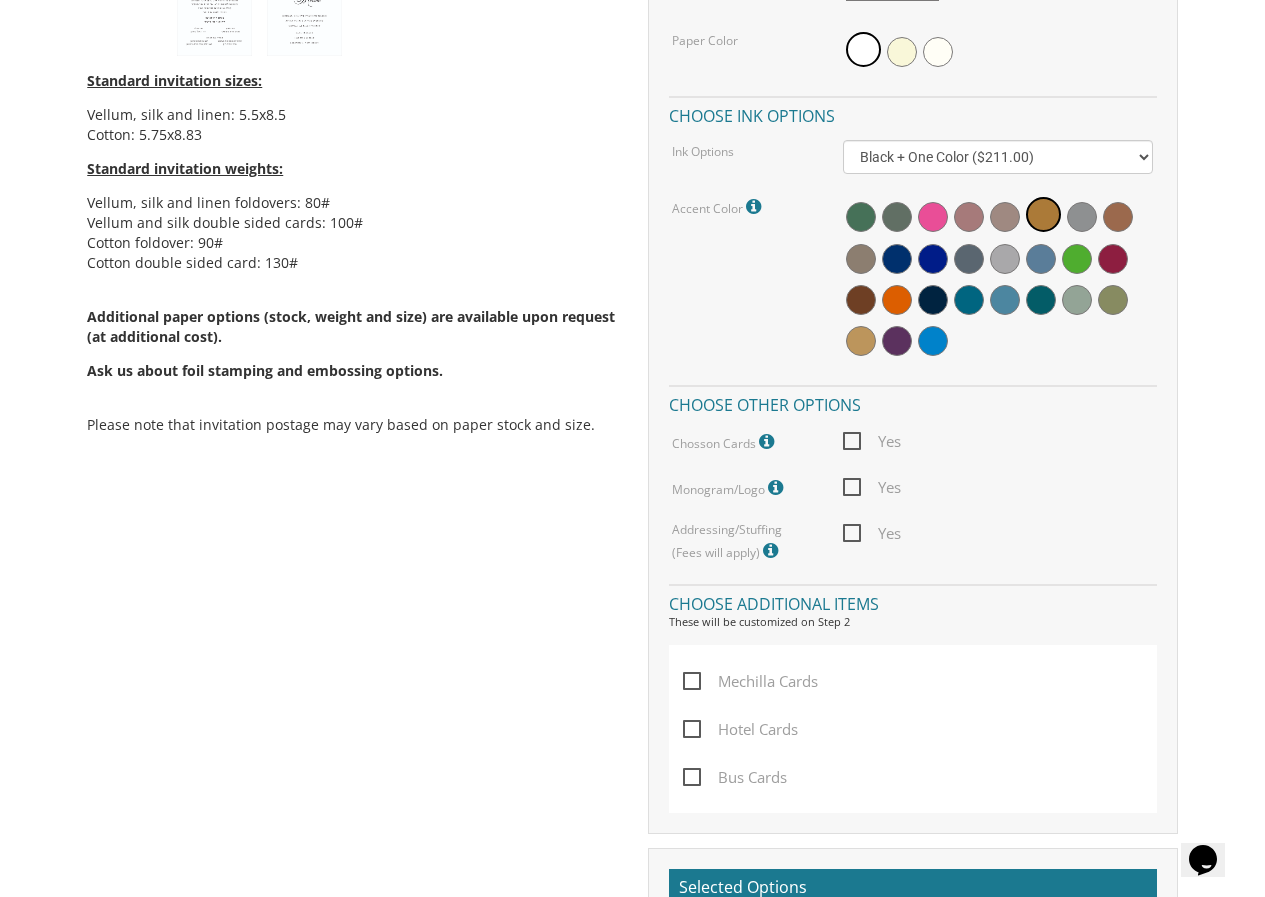 scroll, scrollTop: 1100, scrollLeft: 0, axis: vertical 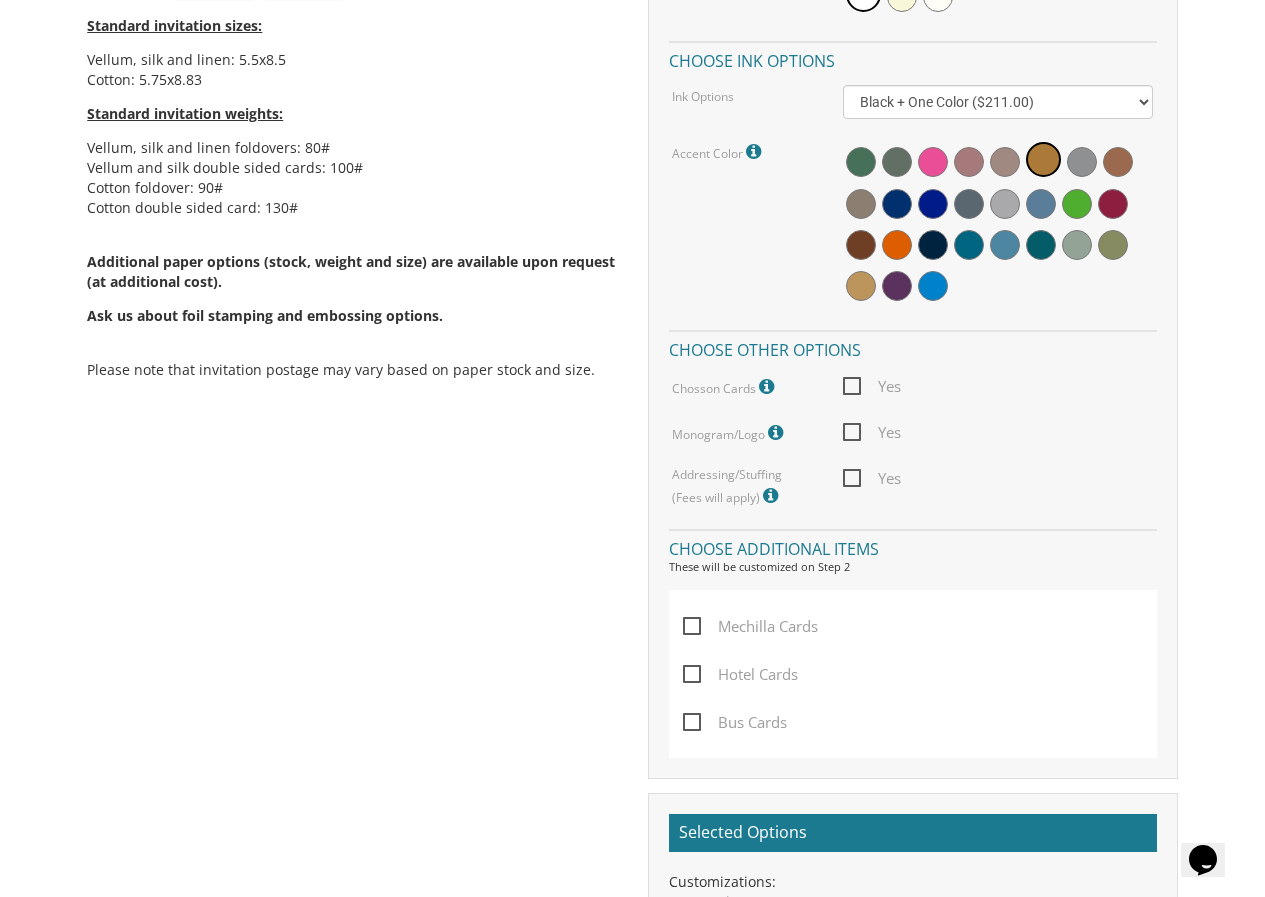 click on "Yes" at bounding box center (872, 386) 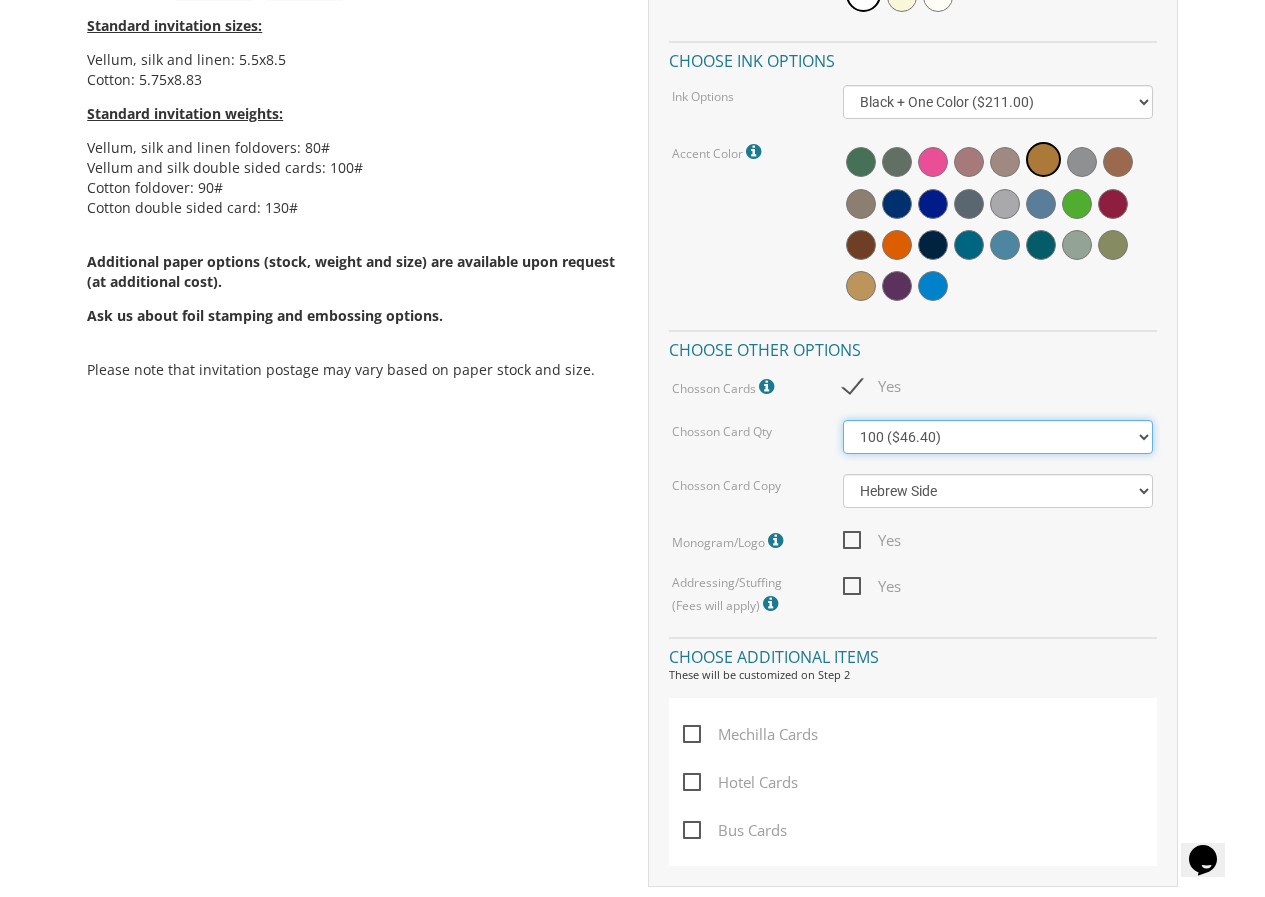 click on "100 ($46.40) 200 ($55.20) 300 ($61.85)" at bounding box center [998, 437] 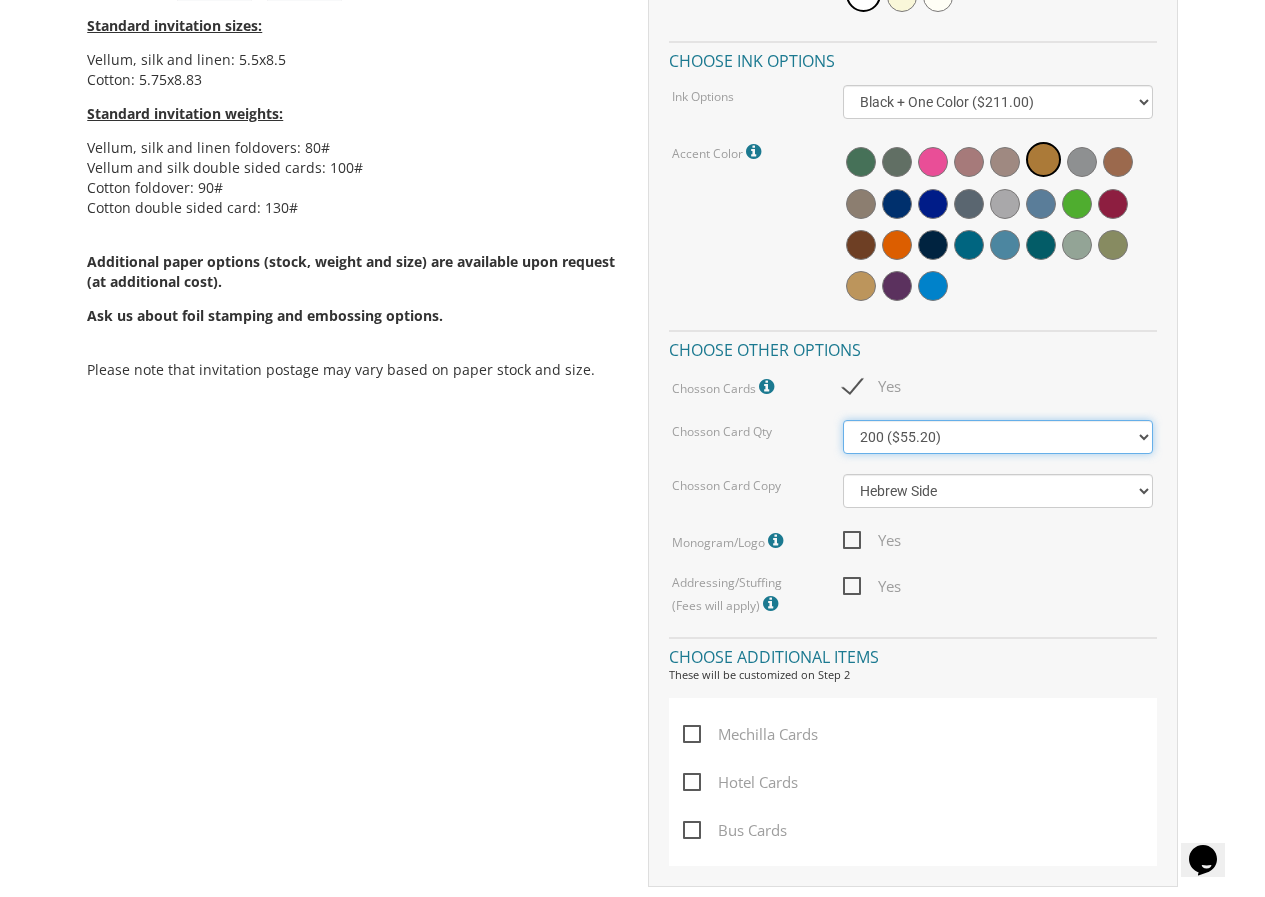 click on "100 ($46.40) 200 ($55.20) 300 ($61.85)" at bounding box center (998, 437) 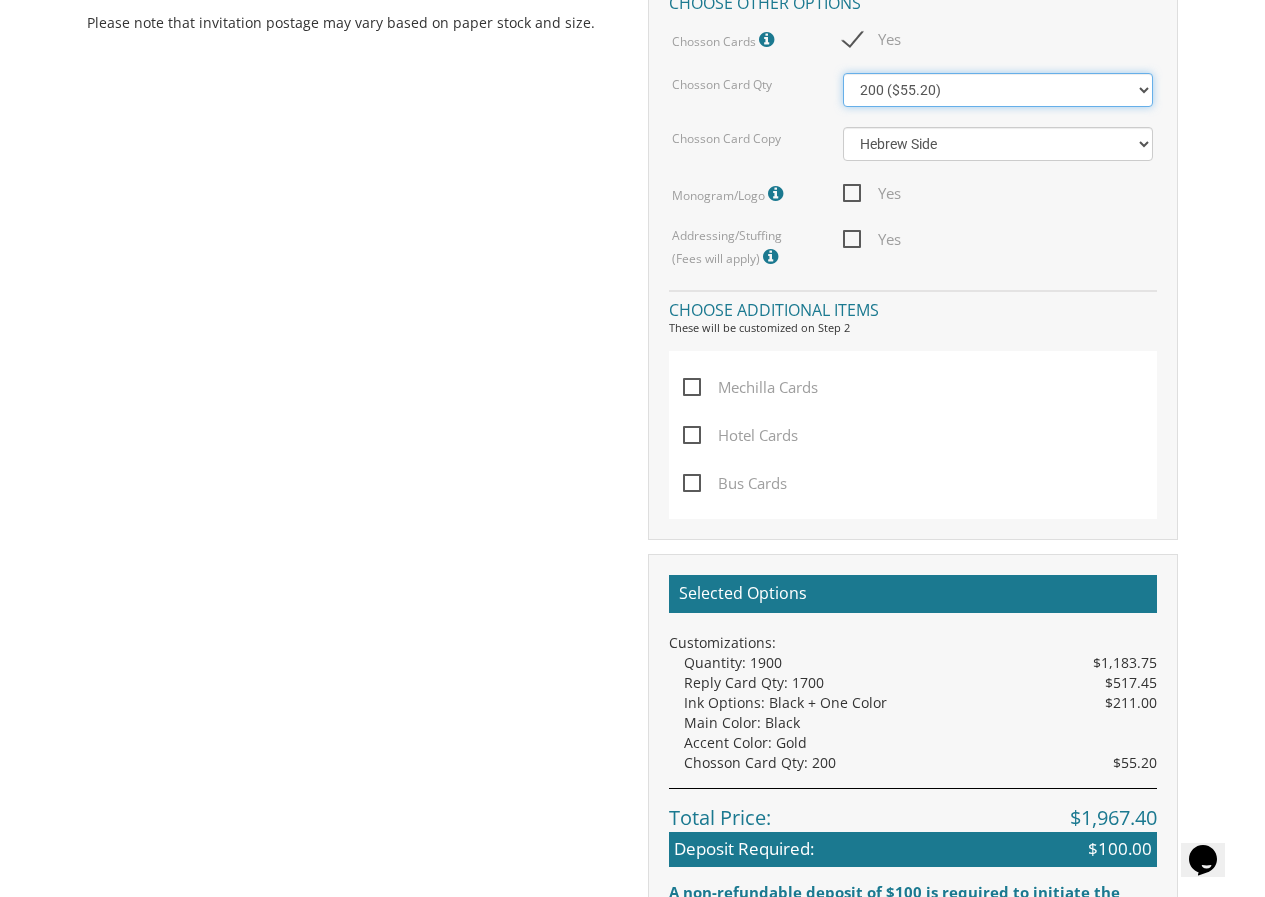 scroll, scrollTop: 1700, scrollLeft: 0, axis: vertical 